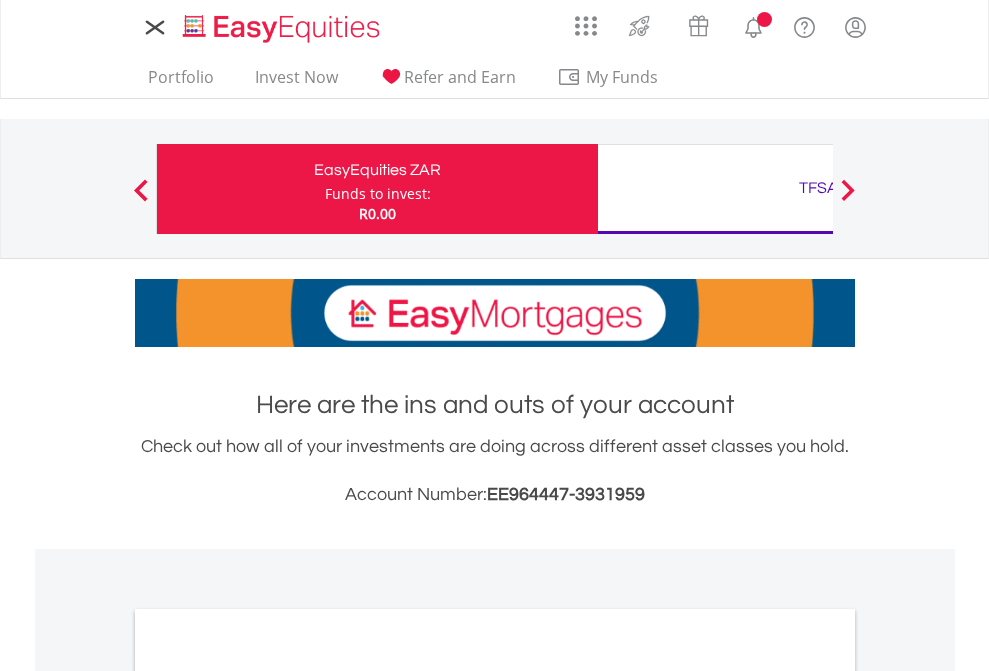 scroll, scrollTop: 0, scrollLeft: 0, axis: both 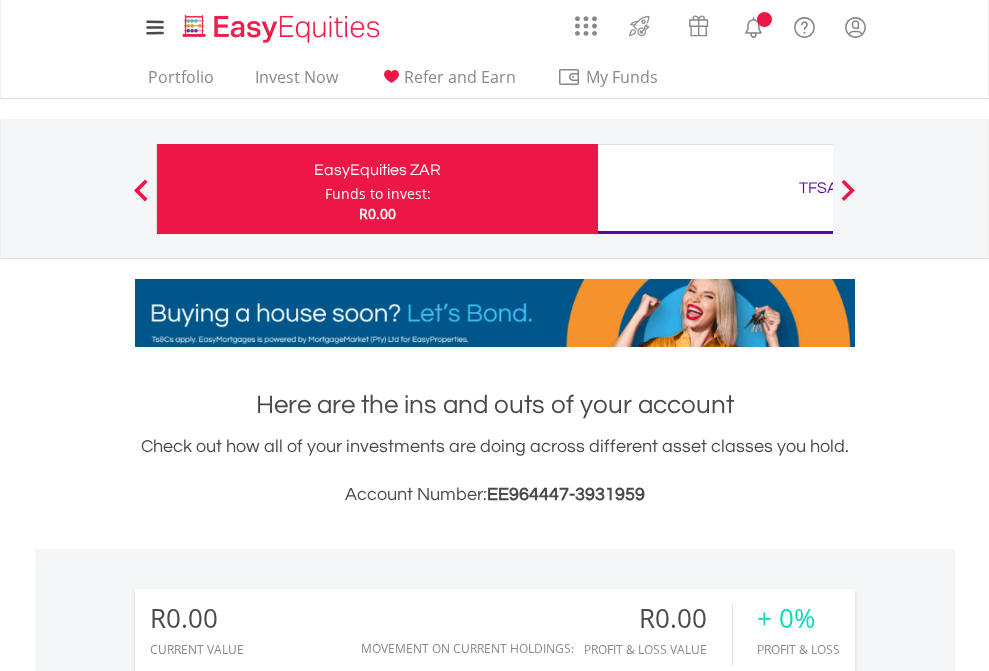 click on "Funds to invest:" at bounding box center [378, 194] 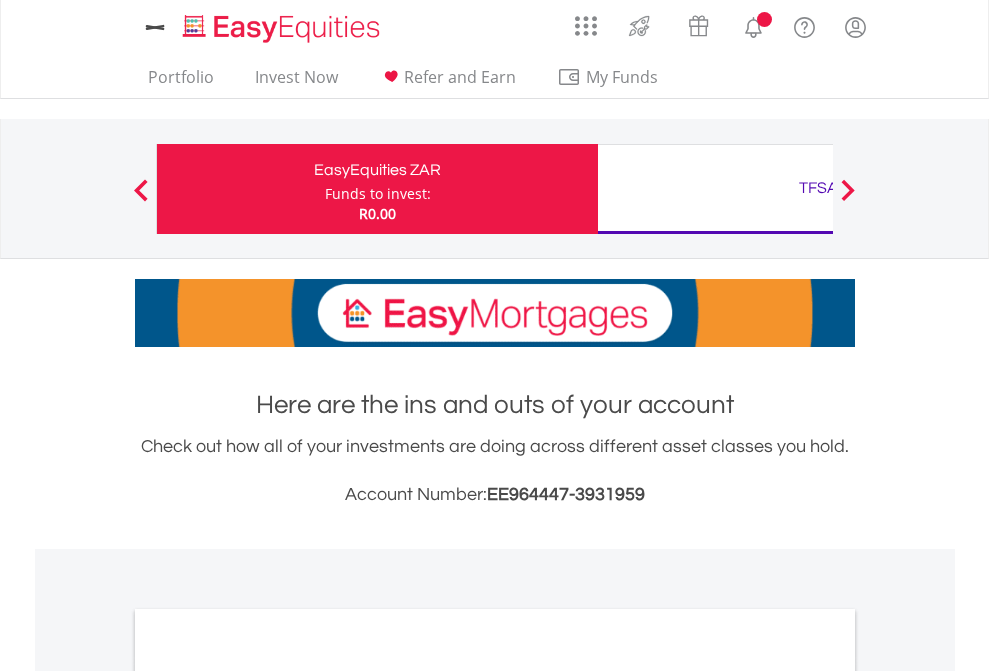 scroll, scrollTop: 0, scrollLeft: 0, axis: both 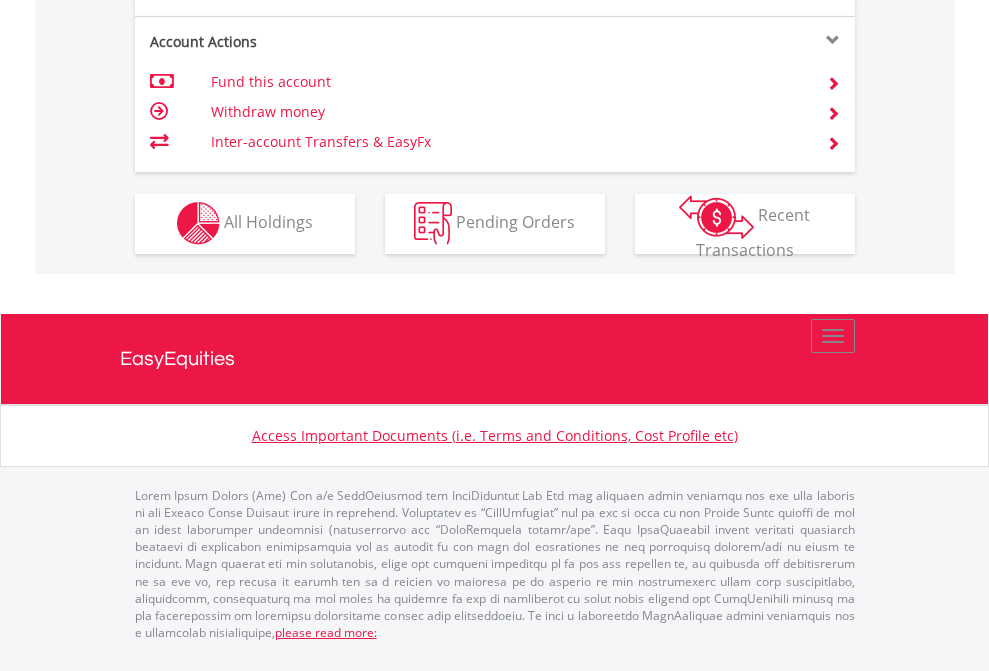click on "Investment types" at bounding box center [706, -353] 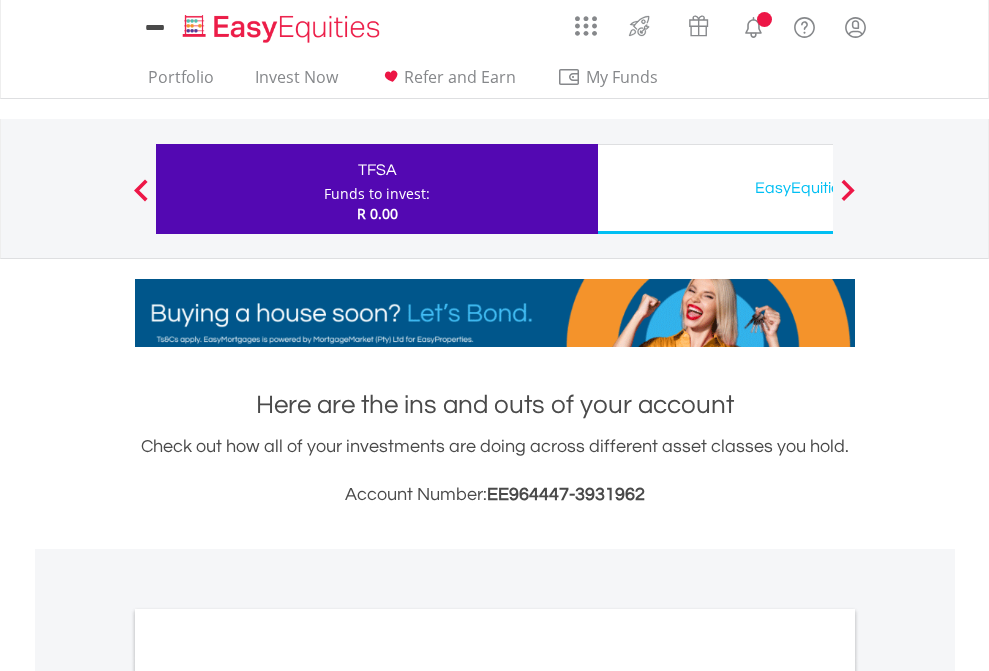 scroll, scrollTop: 0, scrollLeft: 0, axis: both 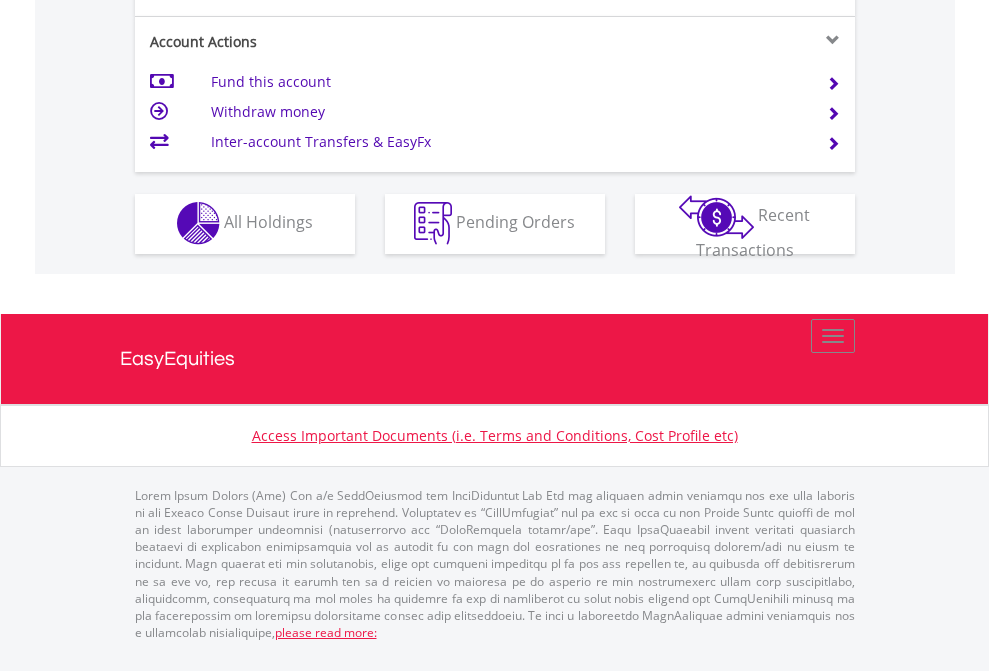 click on "Investment types" at bounding box center [706, -353] 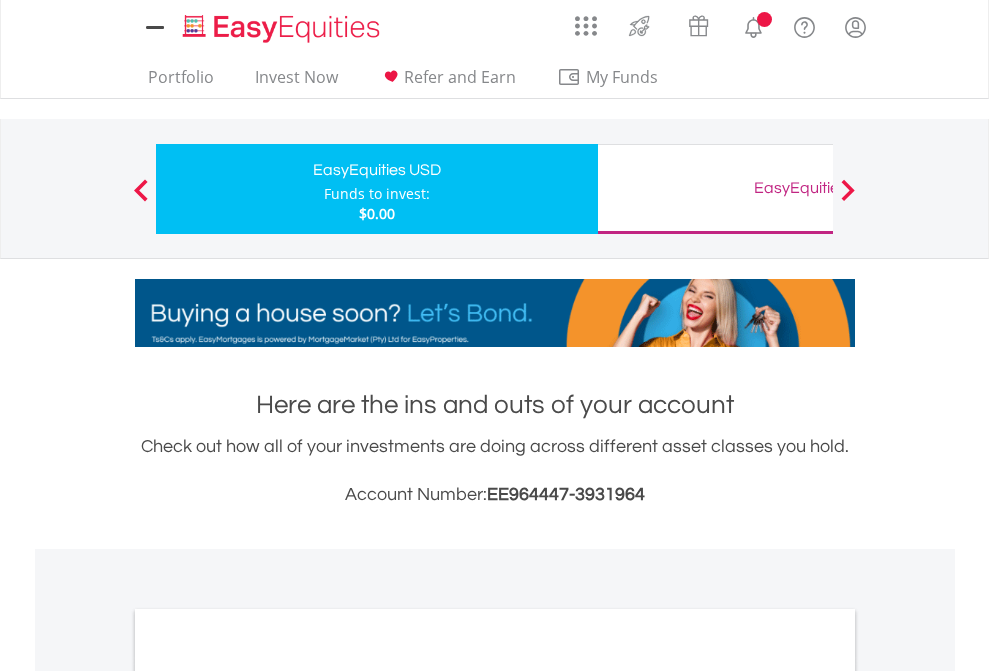 scroll, scrollTop: 0, scrollLeft: 0, axis: both 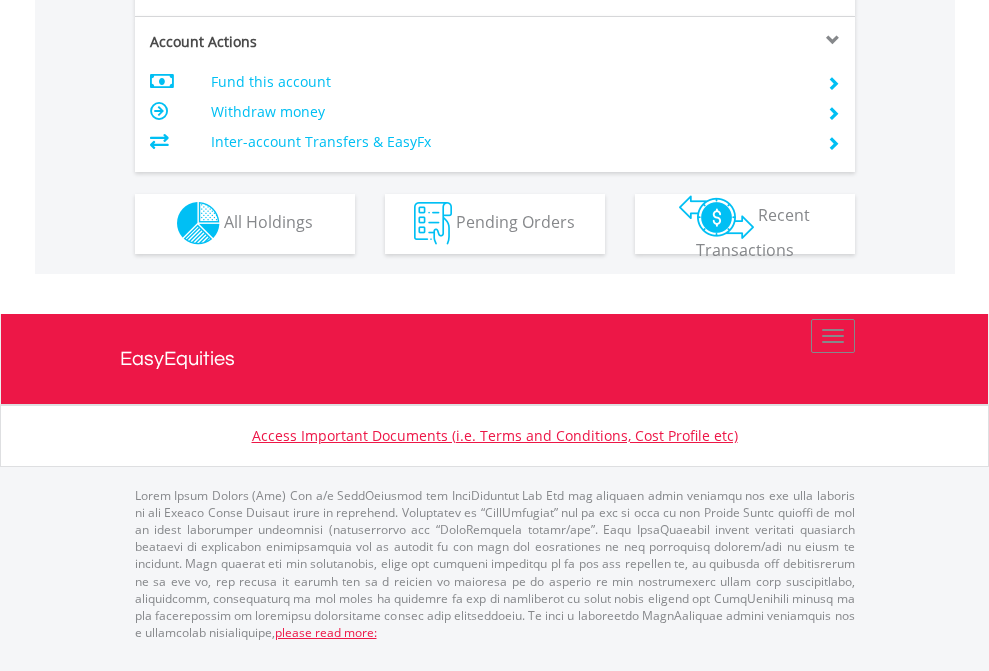 click on "Investment types" at bounding box center (706, -353) 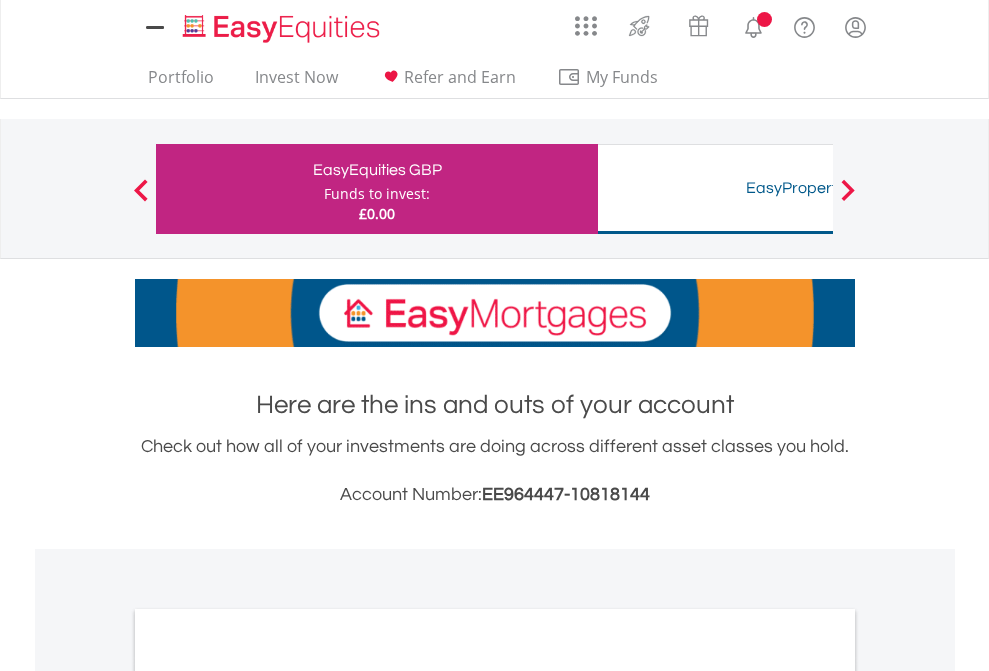 scroll, scrollTop: 0, scrollLeft: 0, axis: both 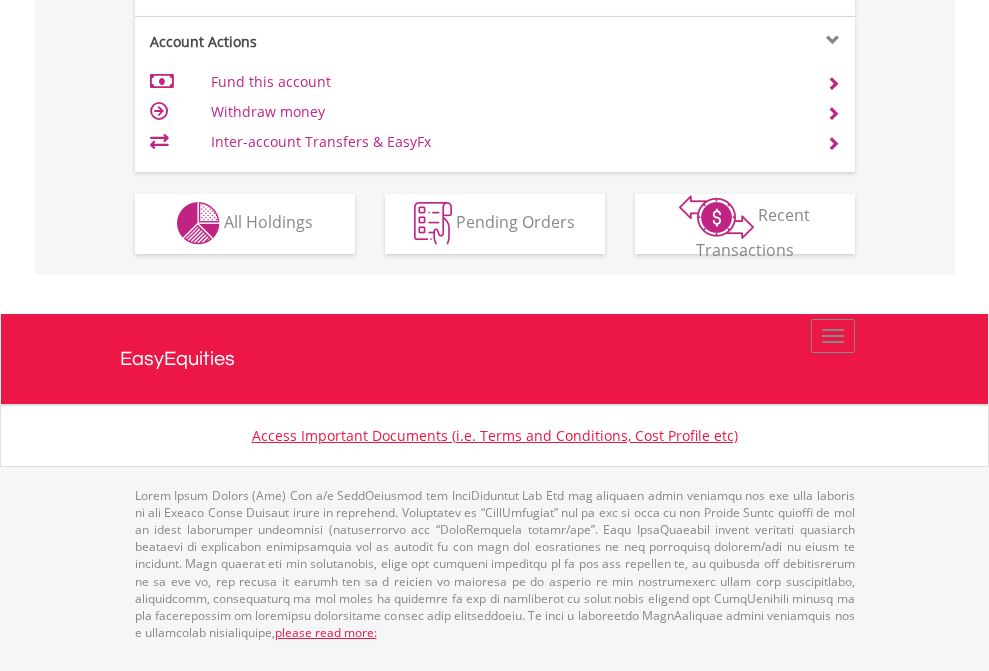 click on "Investment types" at bounding box center (706, -353) 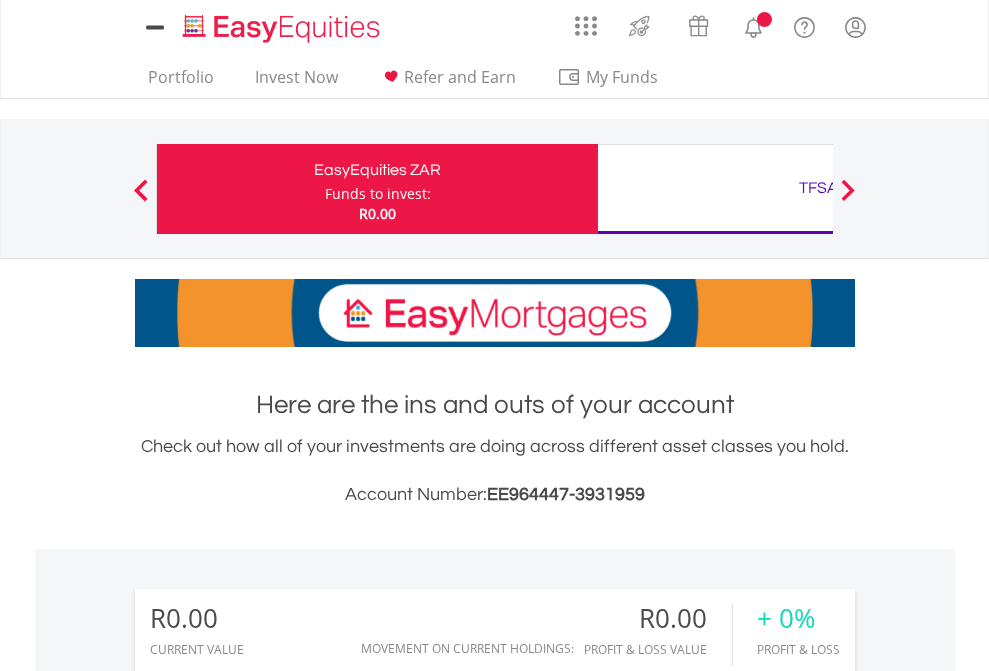 scroll, scrollTop: 0, scrollLeft: 0, axis: both 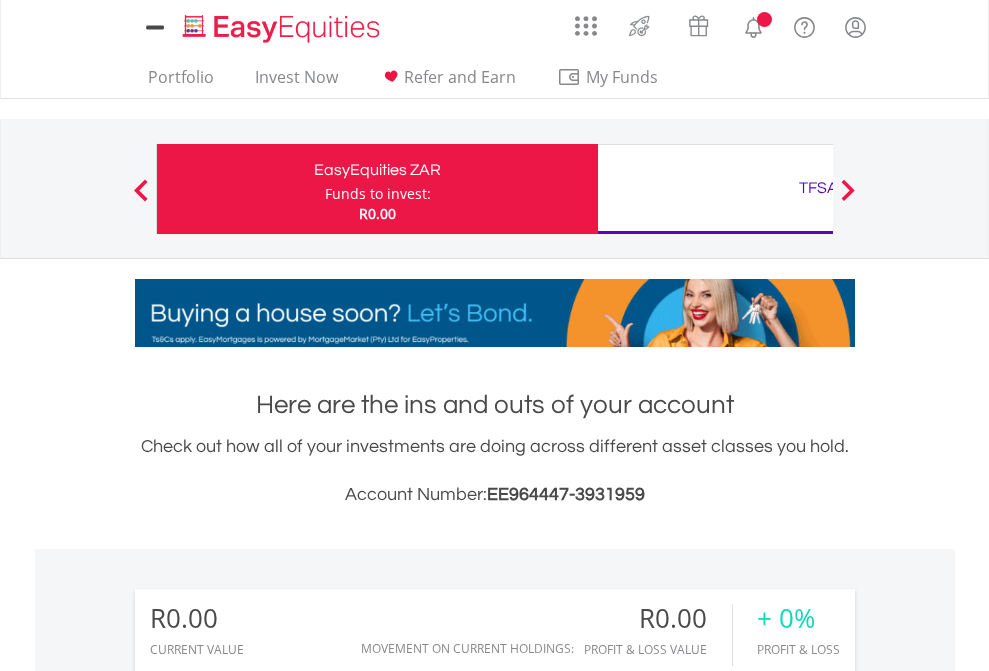 click on "All Holdings" at bounding box center (268, 1442) 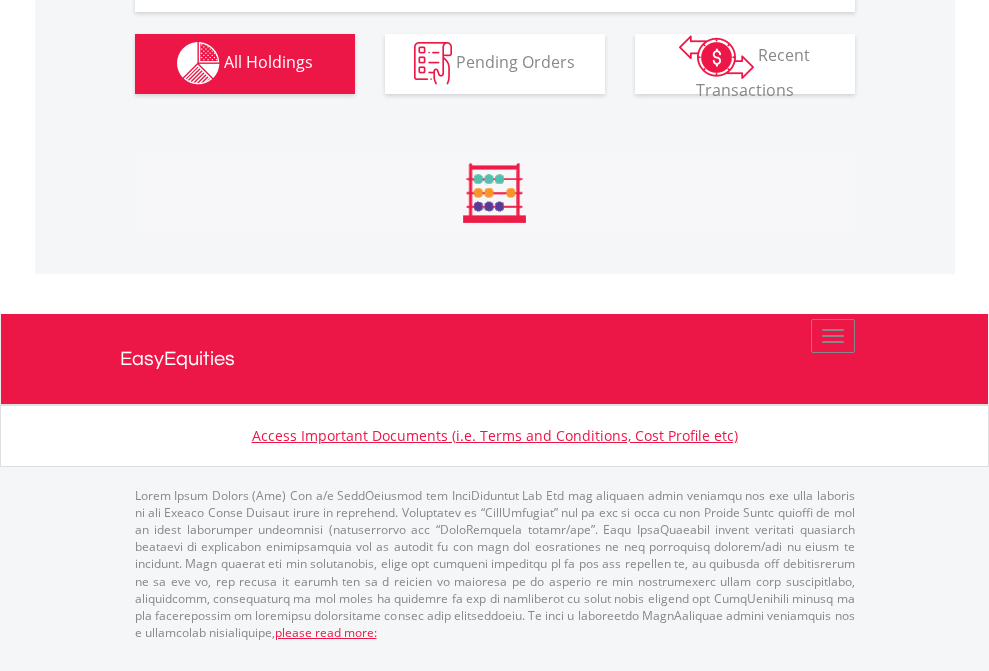 scroll, scrollTop: 1980, scrollLeft: 0, axis: vertical 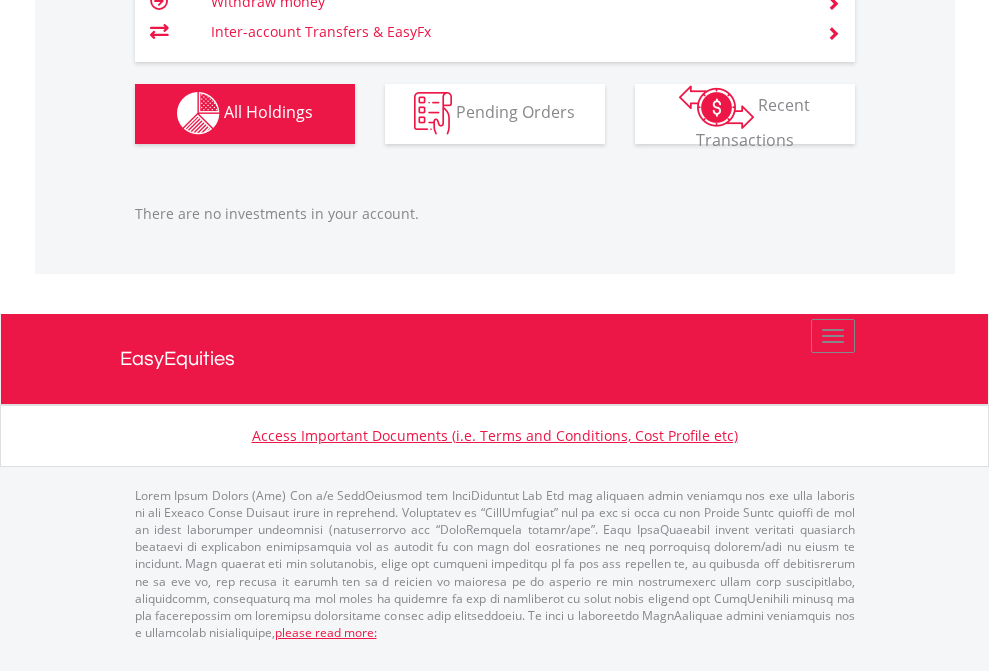 click on "TFSA" at bounding box center [818, -1142] 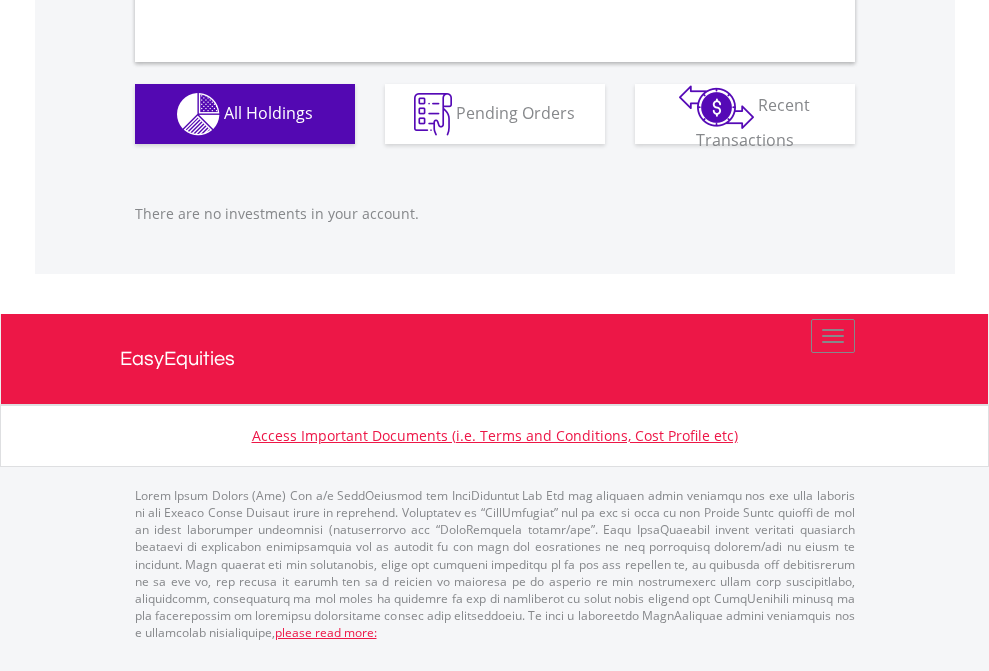 scroll, scrollTop: 1980, scrollLeft: 0, axis: vertical 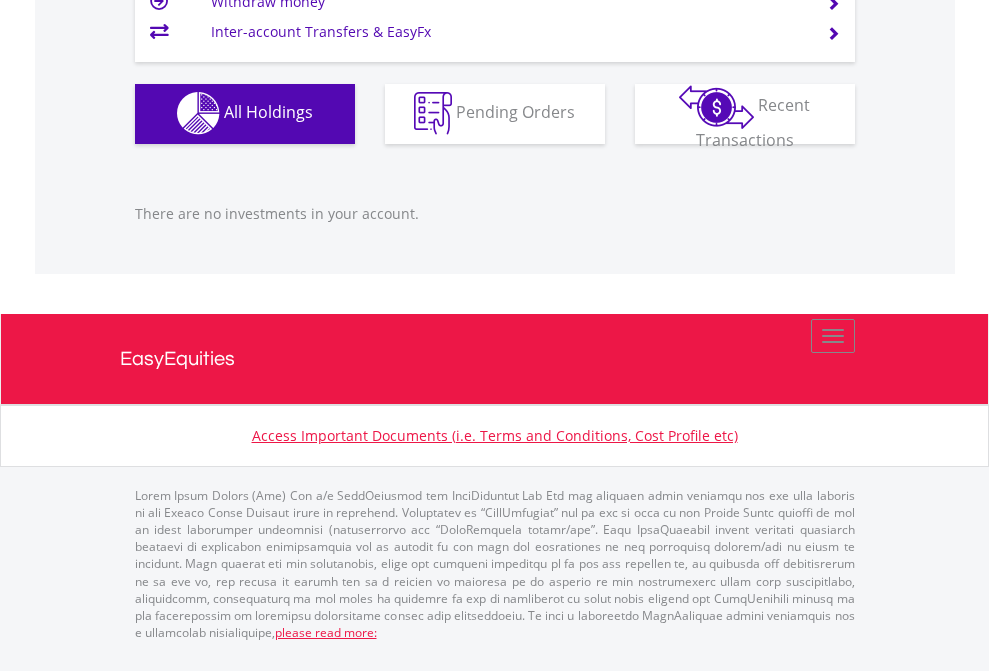 click on "EasyEquities USD" at bounding box center [818, -1142] 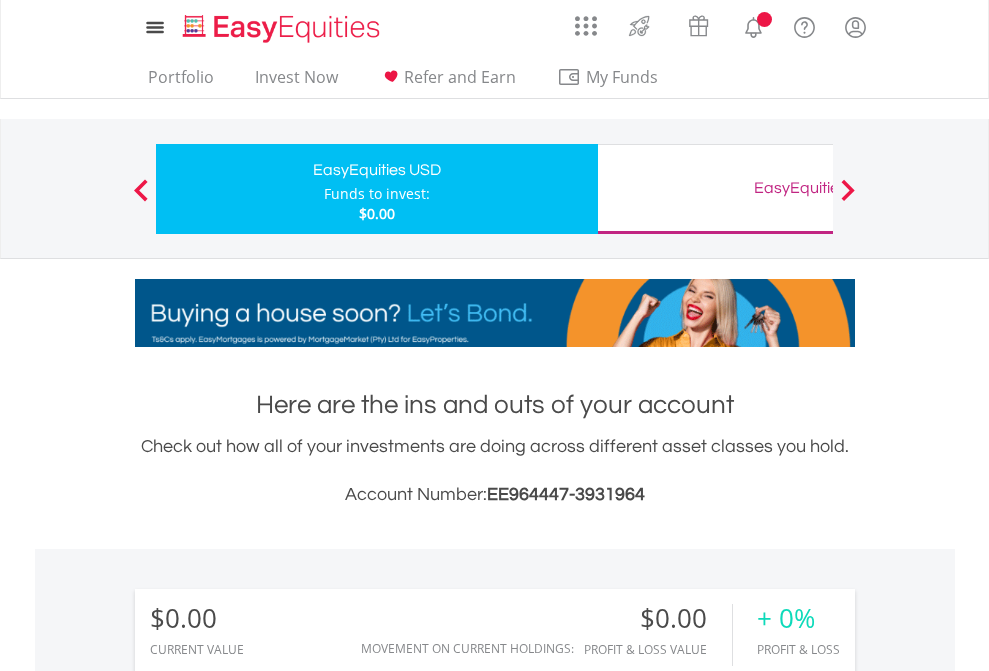 scroll, scrollTop: 1486, scrollLeft: 0, axis: vertical 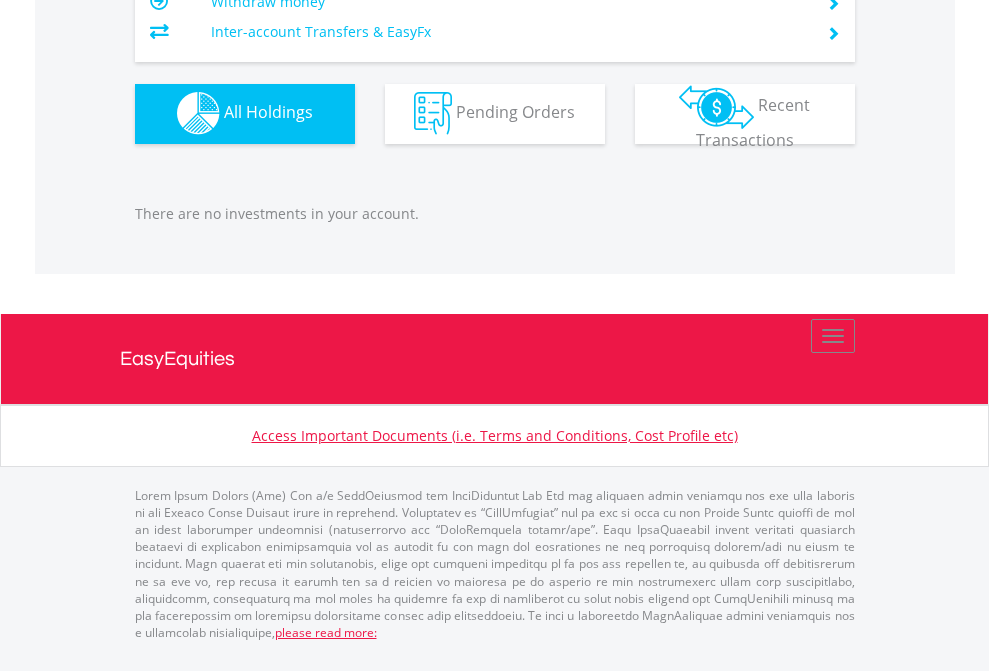 click on "EasyEquities GBP" at bounding box center [818, -1142] 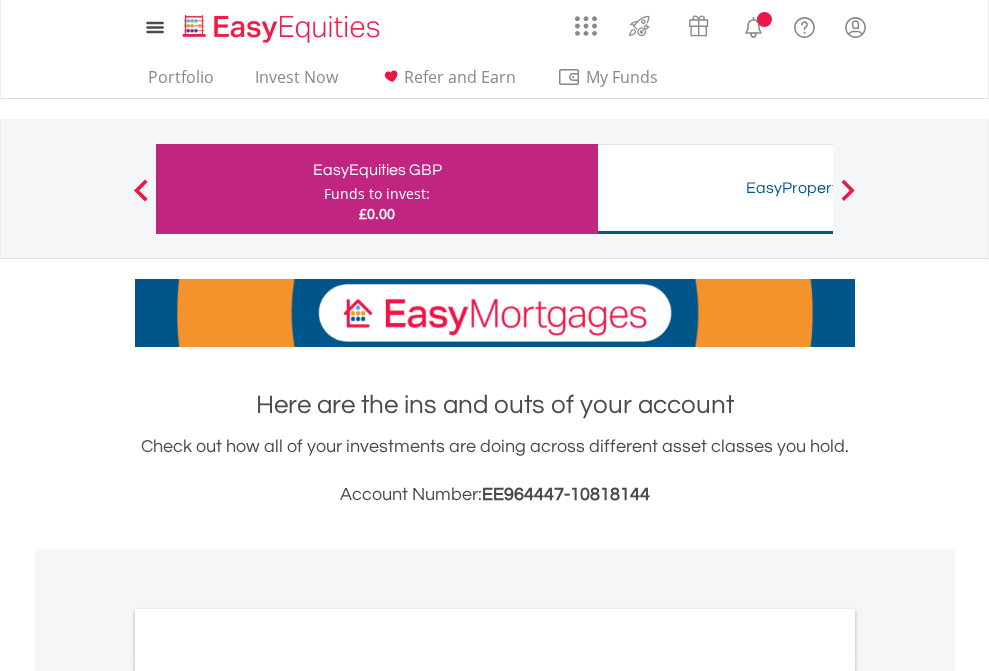 scroll, scrollTop: 0, scrollLeft: 0, axis: both 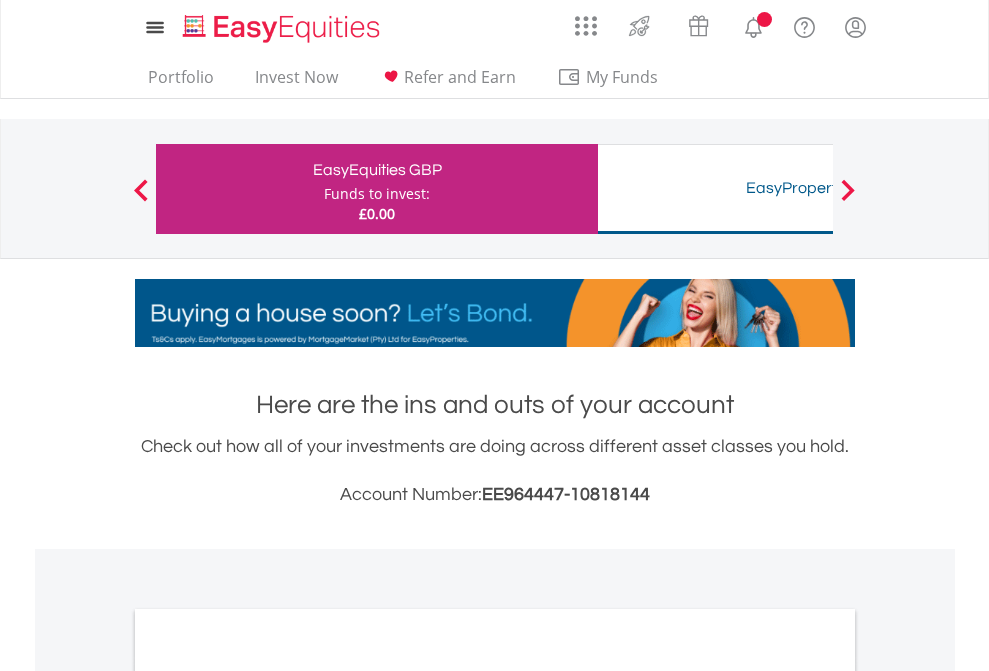 click on "All Holdings" at bounding box center (268, 1096) 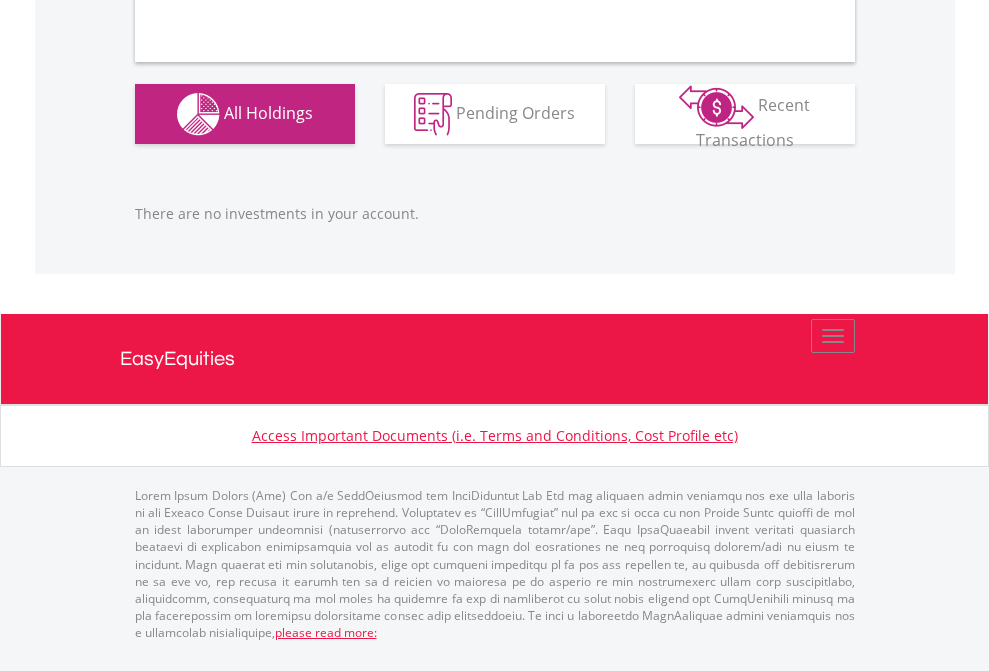 scroll, scrollTop: 1980, scrollLeft: 0, axis: vertical 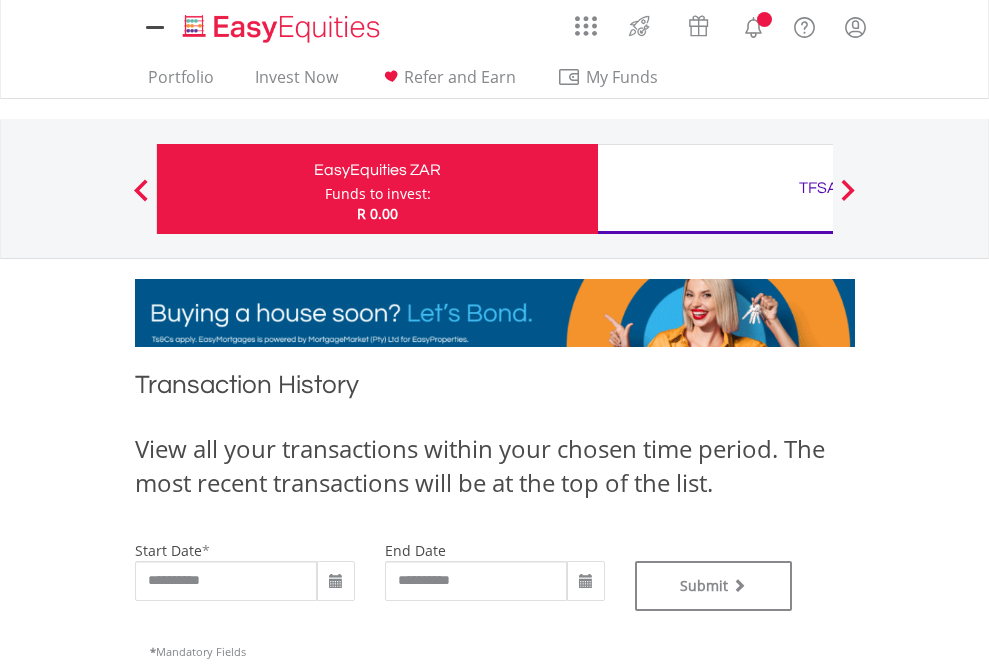 click on "TFSA" at bounding box center (818, 188) 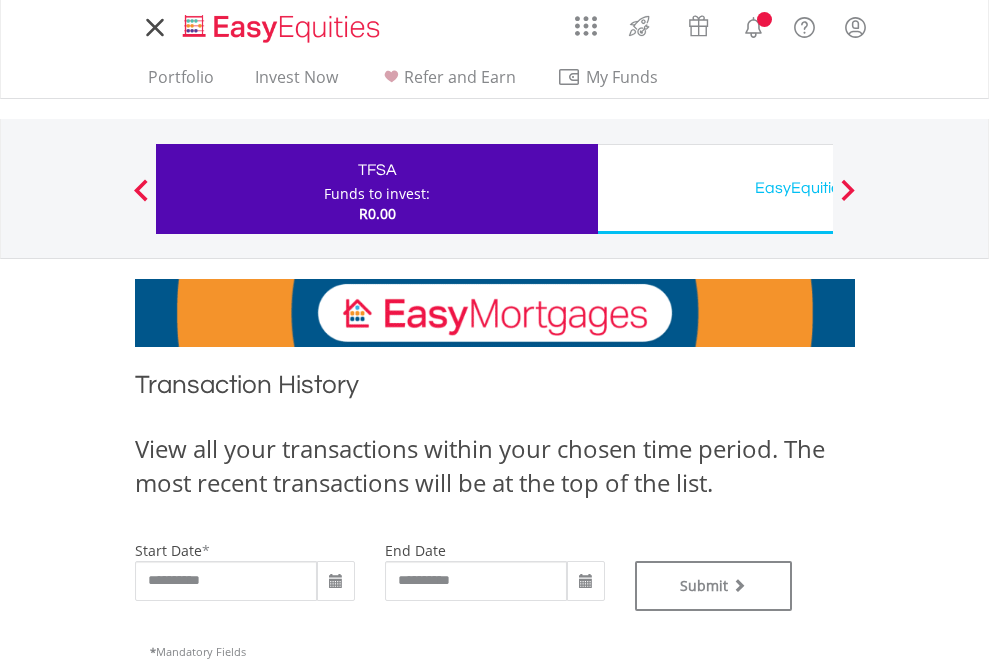 scroll, scrollTop: 0, scrollLeft: 0, axis: both 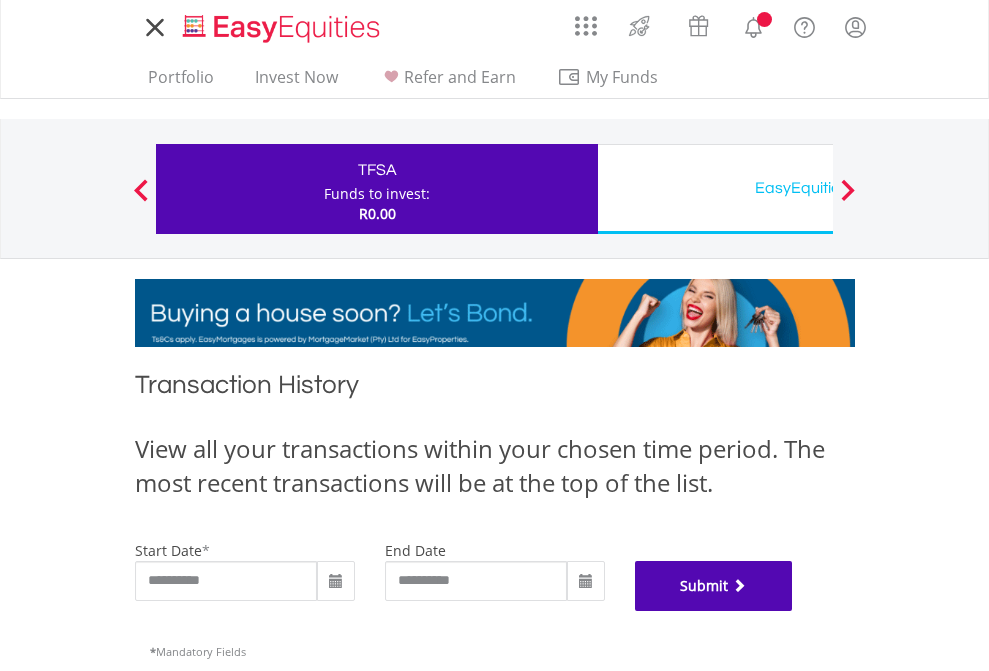 click on "Submit" at bounding box center [714, 586] 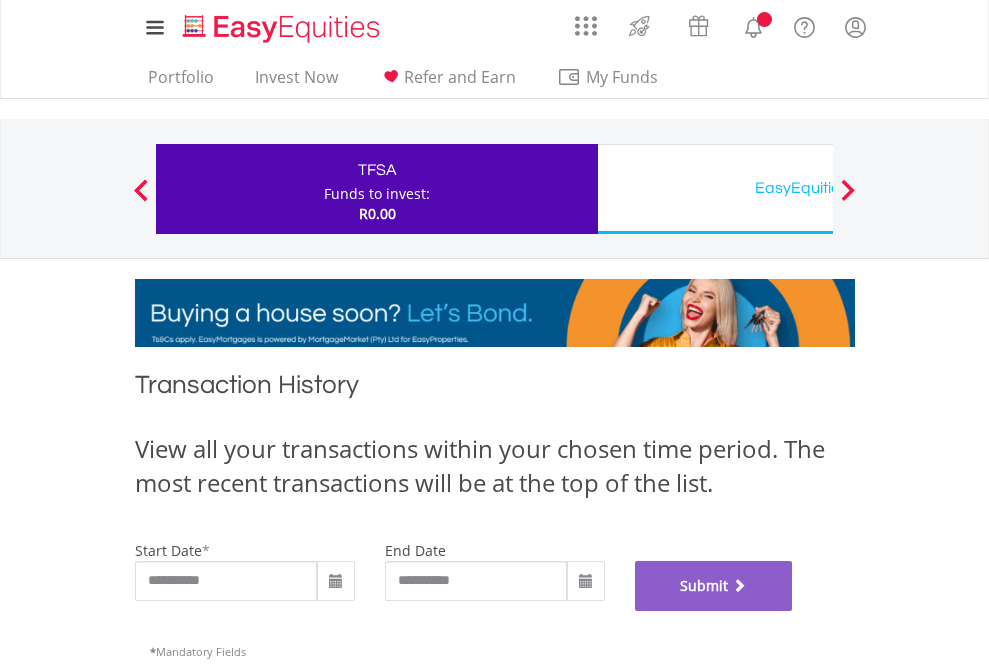 scroll, scrollTop: 811, scrollLeft: 0, axis: vertical 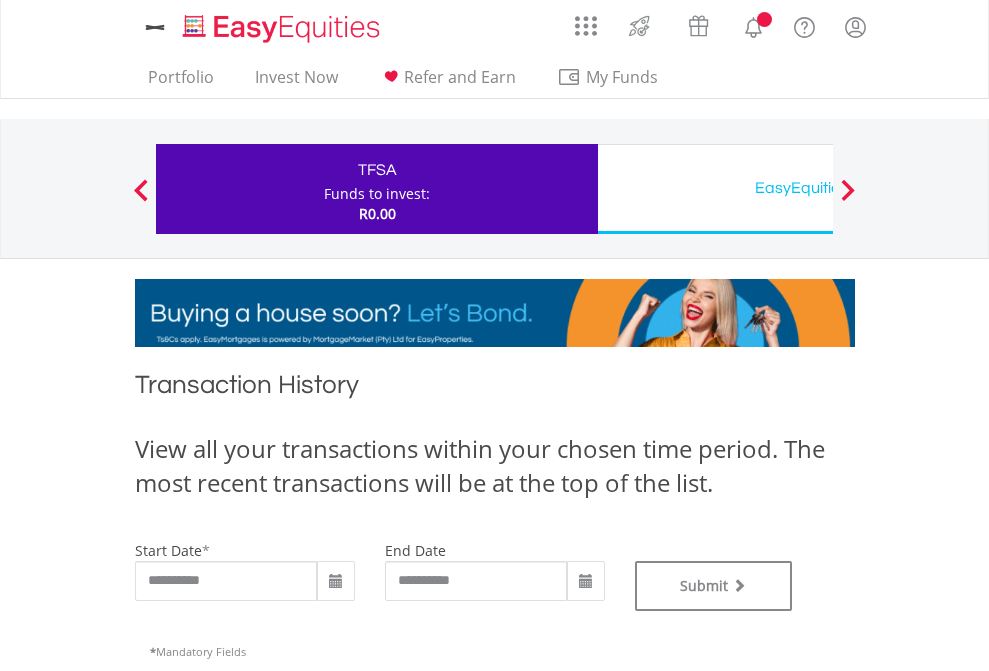 click on "EasyEquities USD" at bounding box center (818, 188) 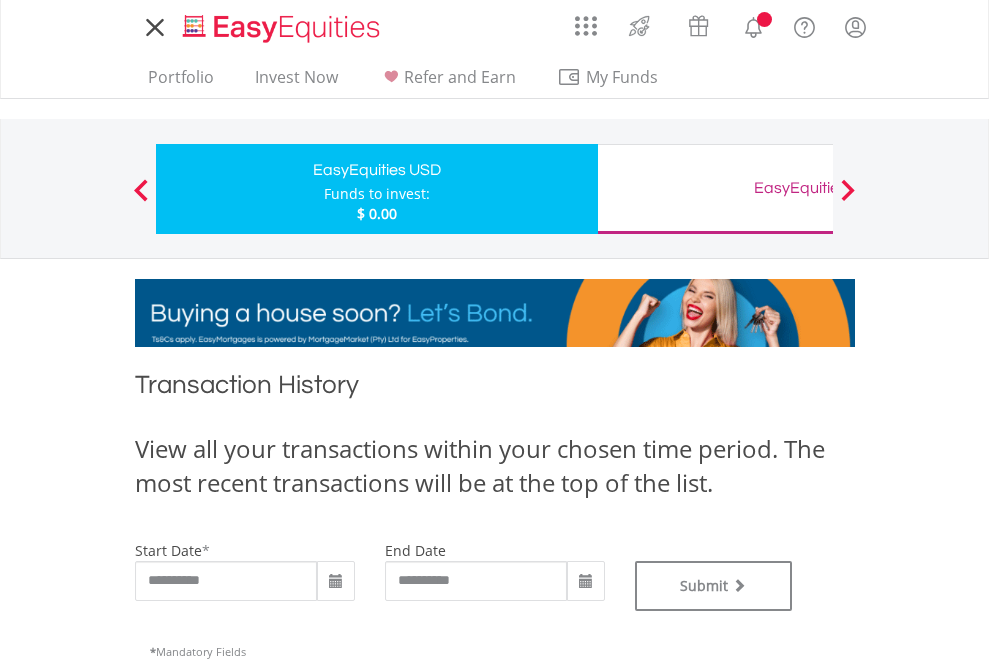 scroll, scrollTop: 0, scrollLeft: 0, axis: both 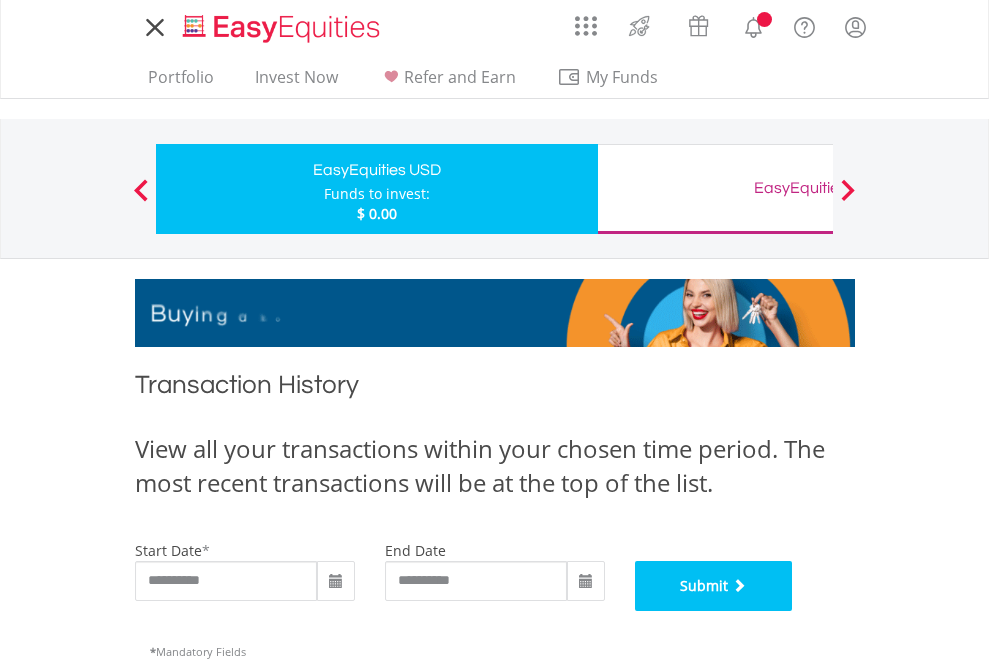 click on "Submit" at bounding box center (714, 586) 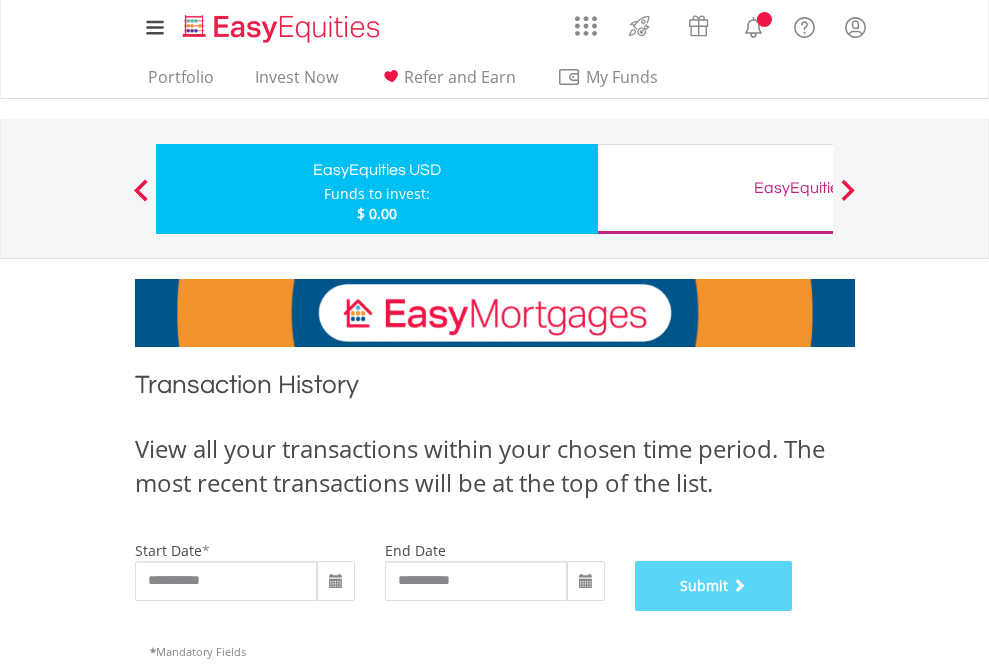 scroll, scrollTop: 811, scrollLeft: 0, axis: vertical 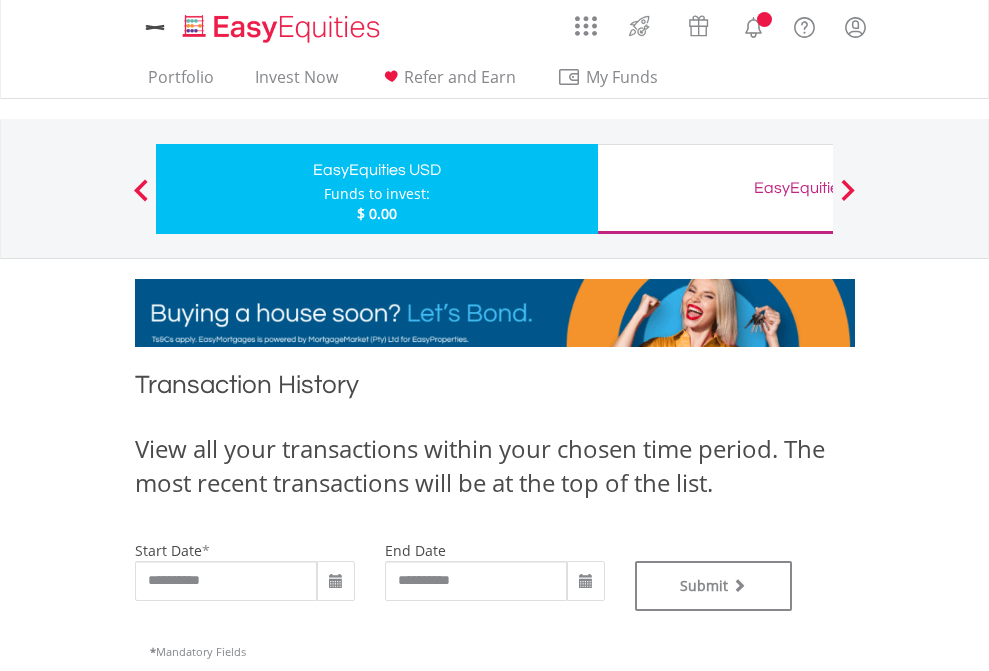 click on "EasyEquities GBP" at bounding box center [818, 188] 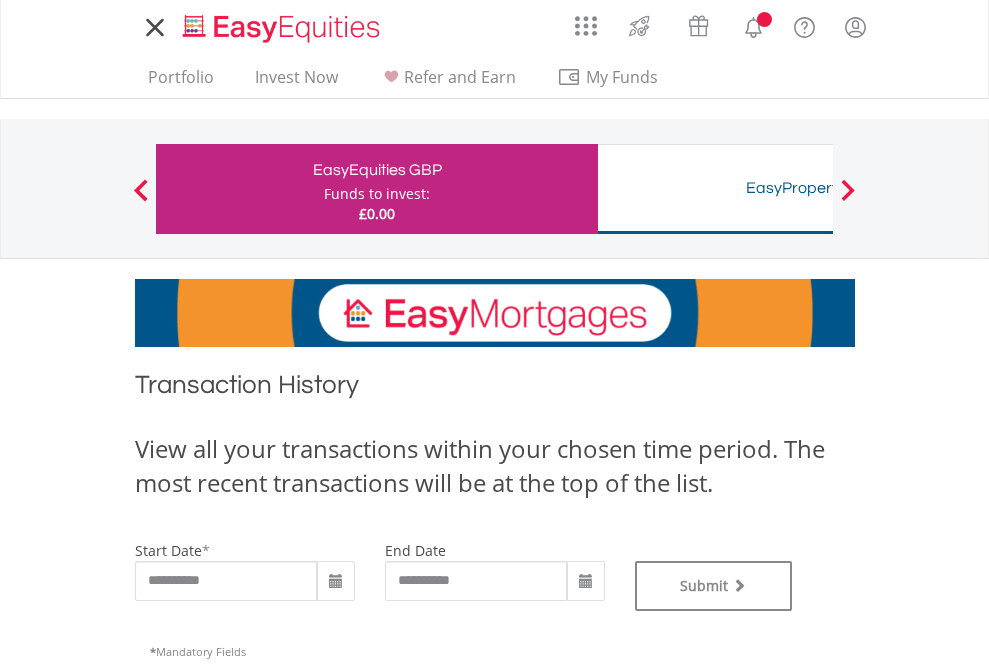 scroll, scrollTop: 0, scrollLeft: 0, axis: both 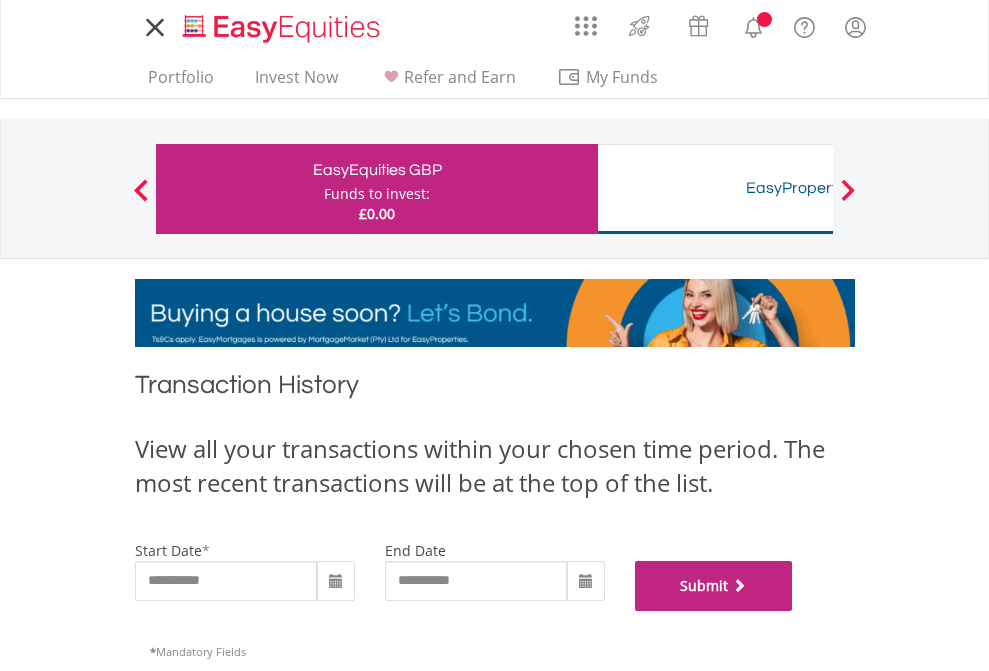 click on "Submit" at bounding box center (714, 586) 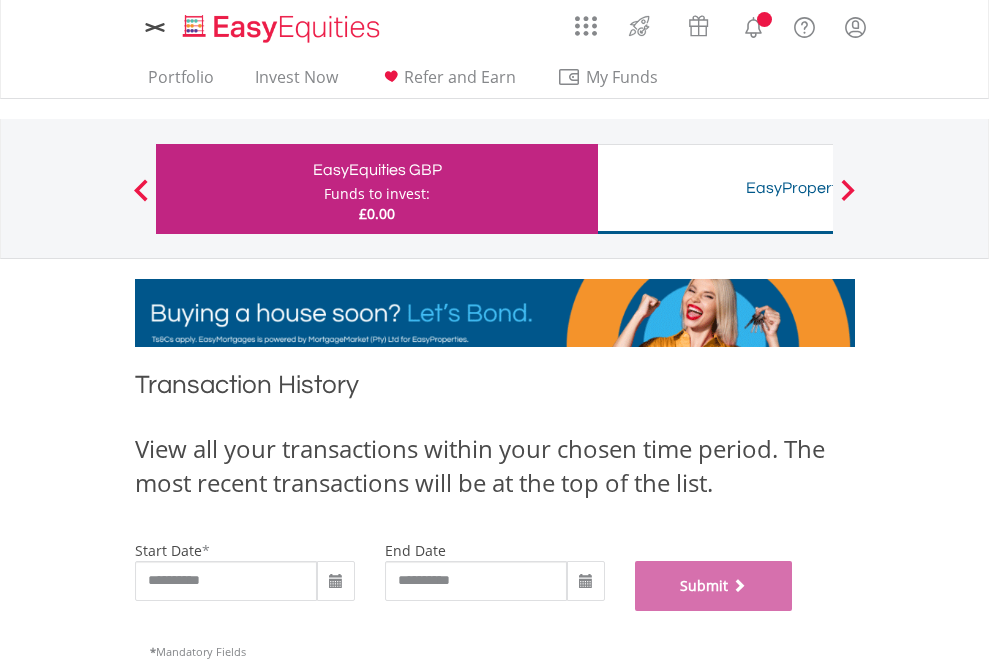 scroll, scrollTop: 811, scrollLeft: 0, axis: vertical 